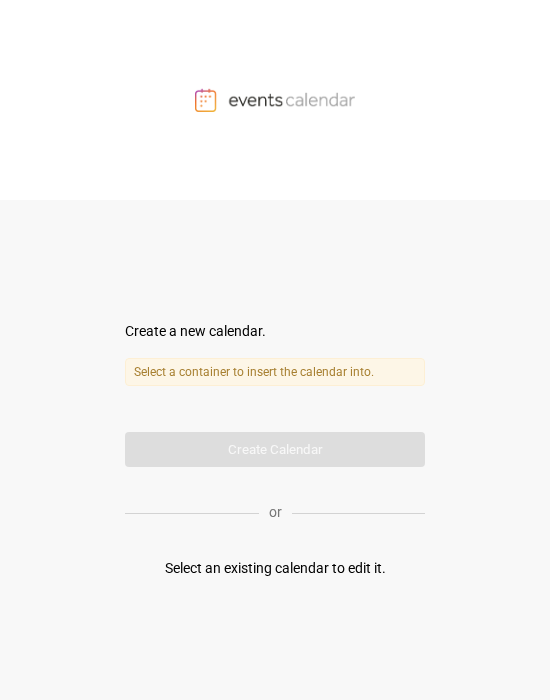 scroll, scrollTop: 0, scrollLeft: 0, axis: both 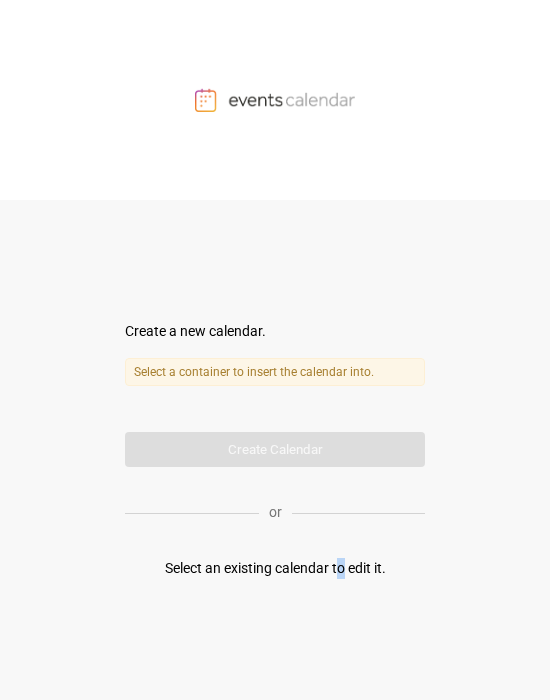 click on "Create a new calendar.
Select a container to insert the calendar into.
Calendar name
Create Calendar
or
Select an existing calendar to edit it." at bounding box center (275, 450) 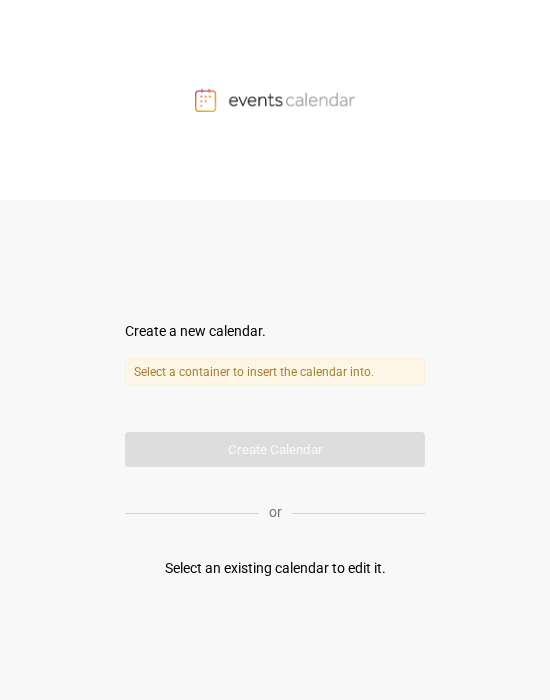 click on "Select an existing calendar to edit it." at bounding box center [275, 568] 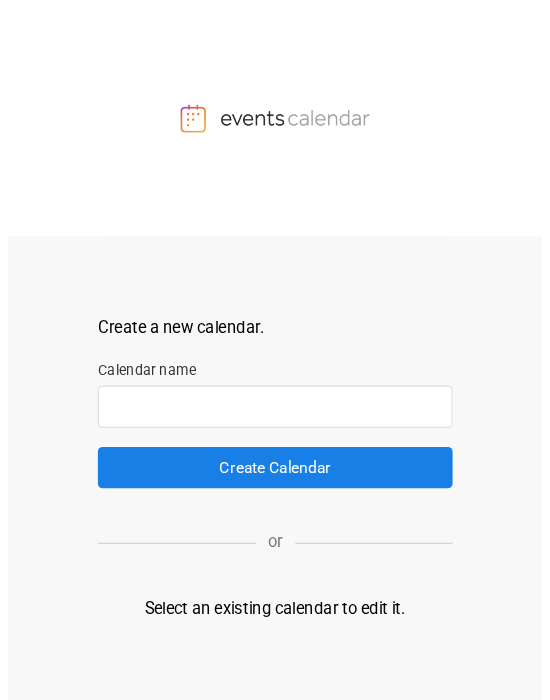 scroll, scrollTop: 0, scrollLeft: 0, axis: both 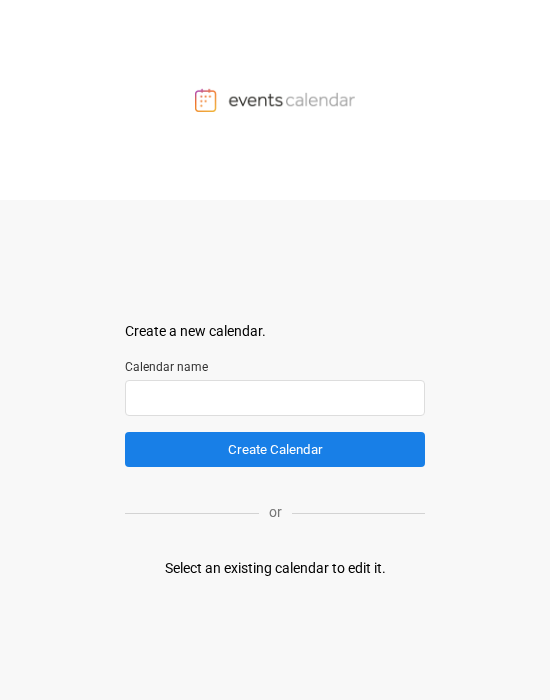 click at bounding box center (275, 398) 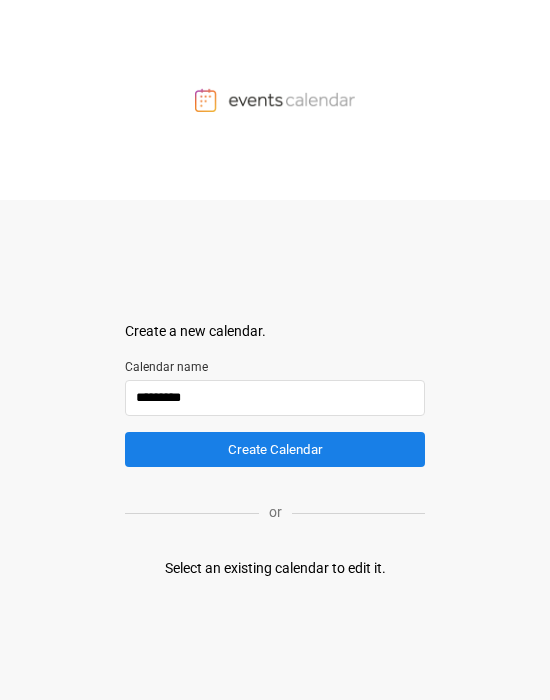 paste on "**********" 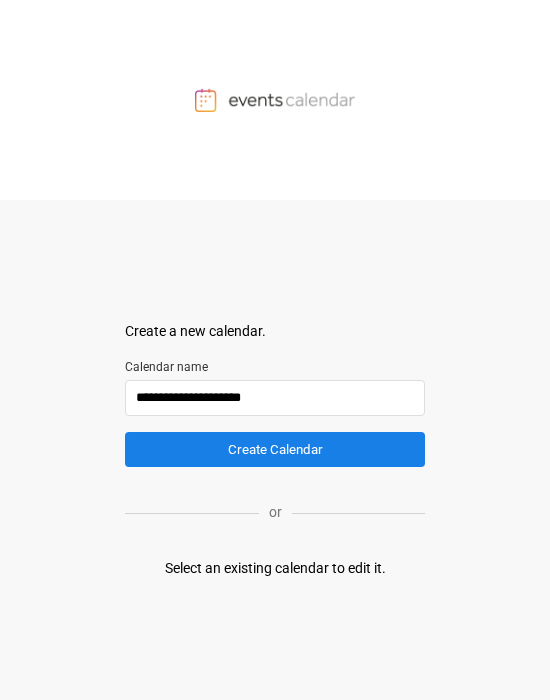click on "**********" at bounding box center [275, 398] 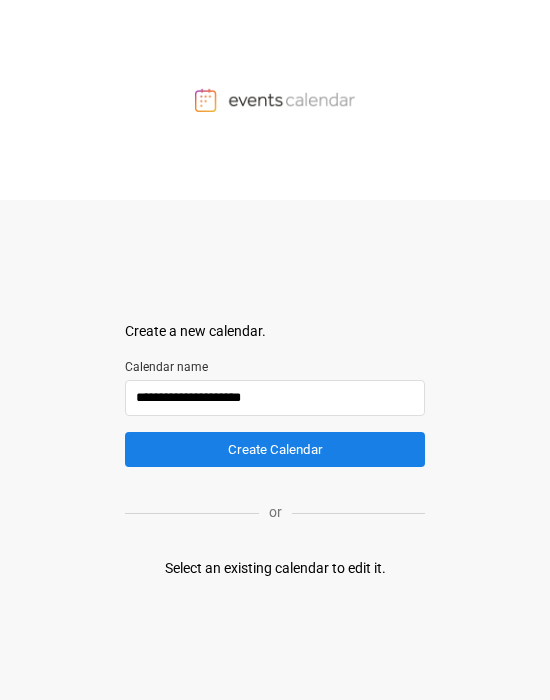 click on "**********" at bounding box center [275, 398] 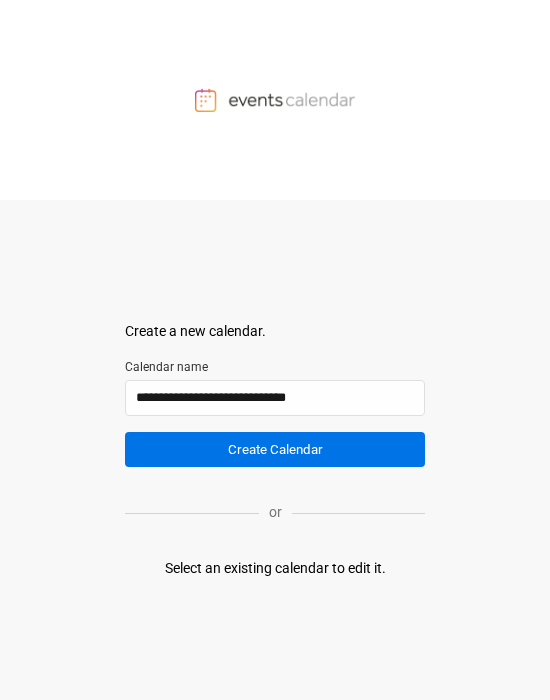 type on "**********" 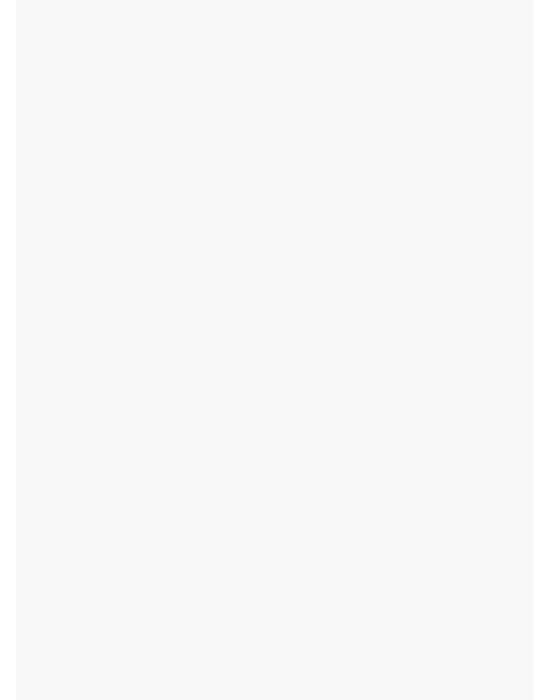 scroll, scrollTop: 0, scrollLeft: 0, axis: both 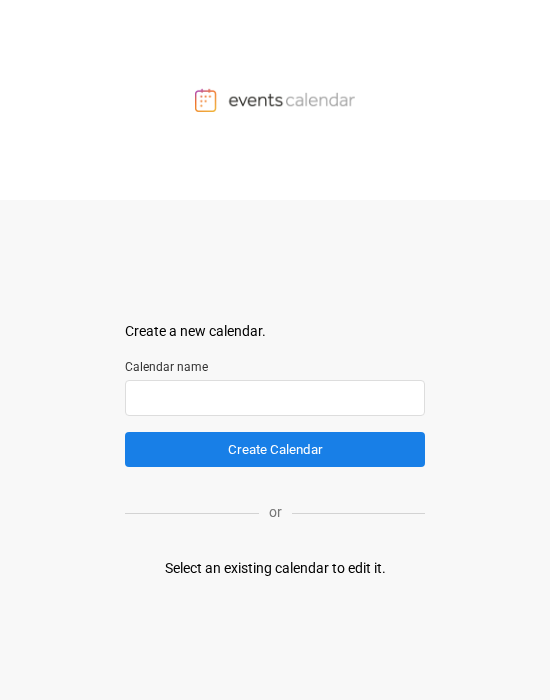 click at bounding box center (275, 398) 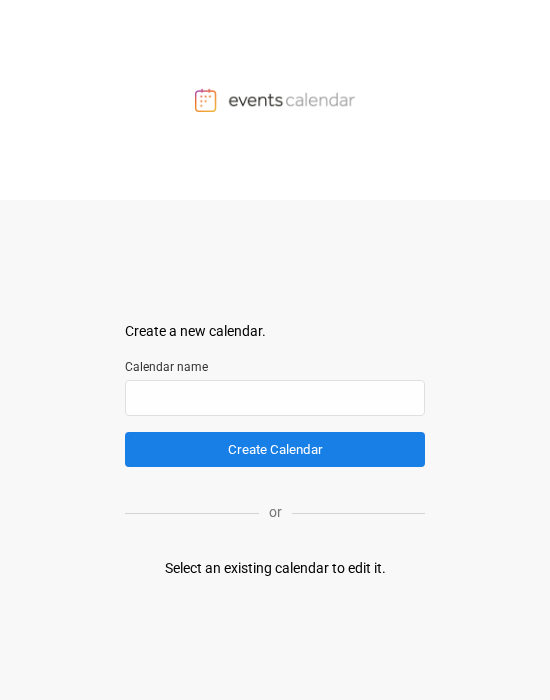 click on "Select an existing calendar to edit it." at bounding box center [275, 568] 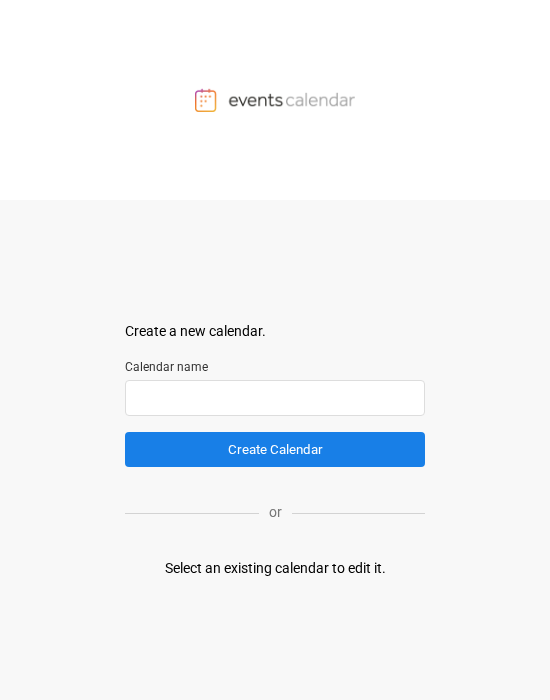 click at bounding box center [275, 398] 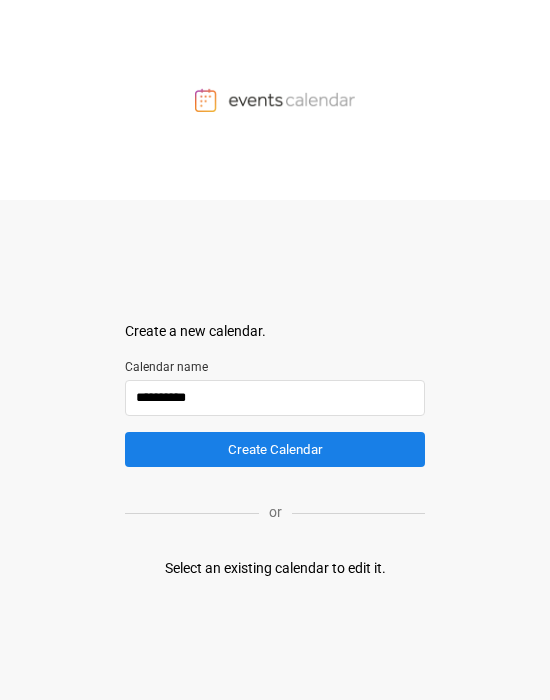 paste on "**********" 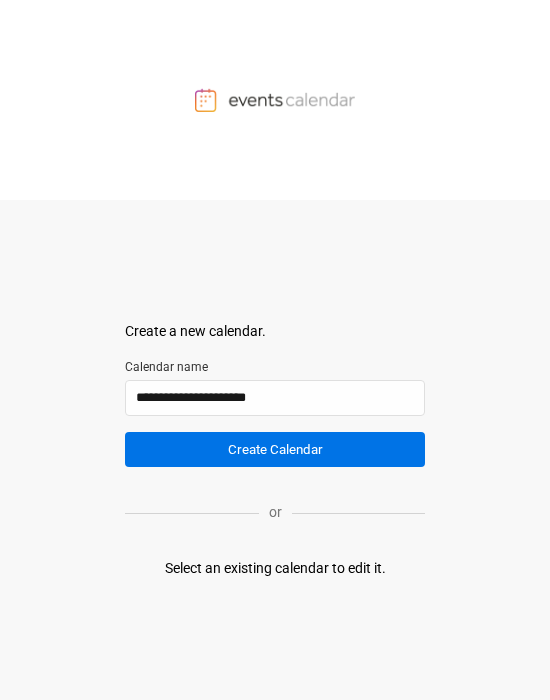 type on "**********" 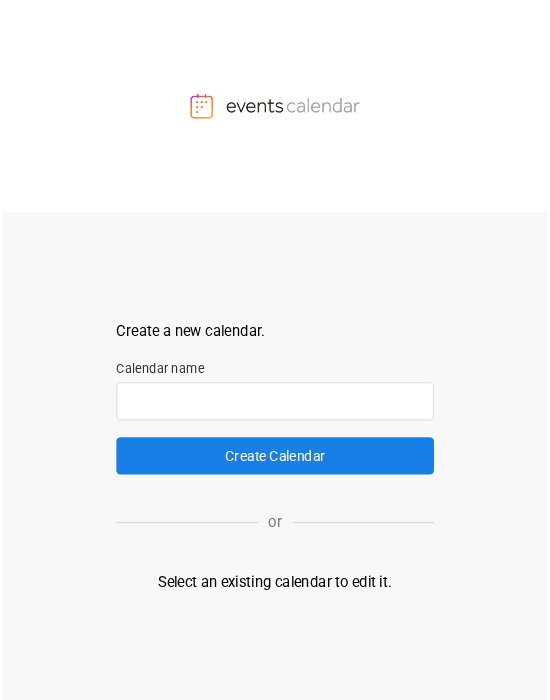 scroll, scrollTop: 0, scrollLeft: 0, axis: both 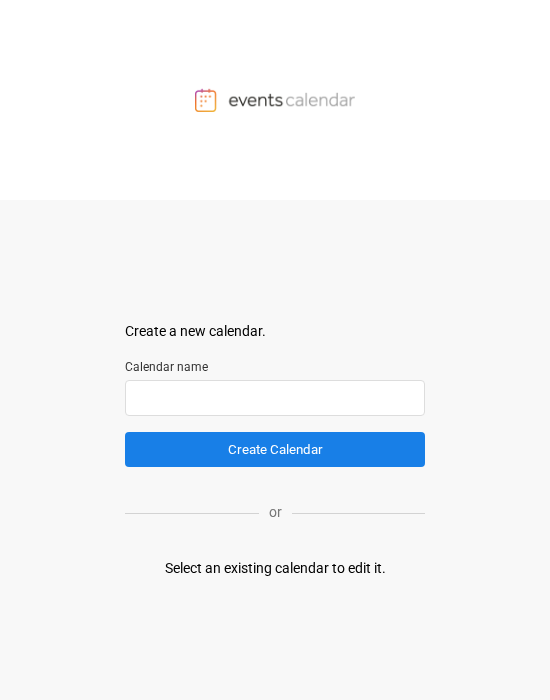click at bounding box center [275, 398] 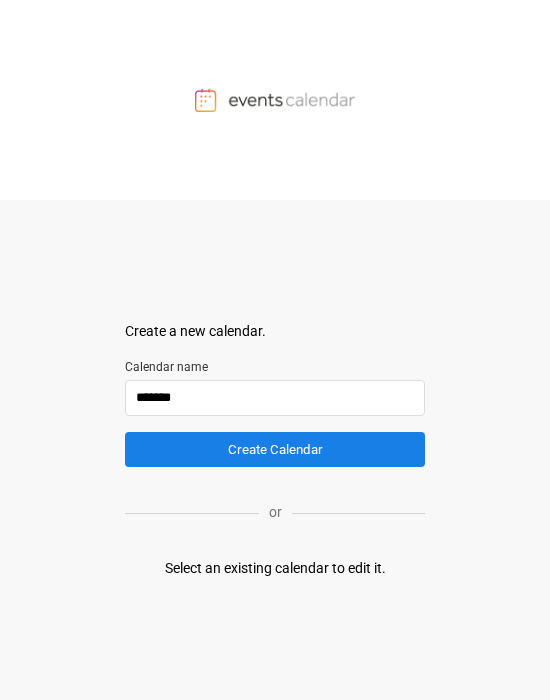 type on "*******" 